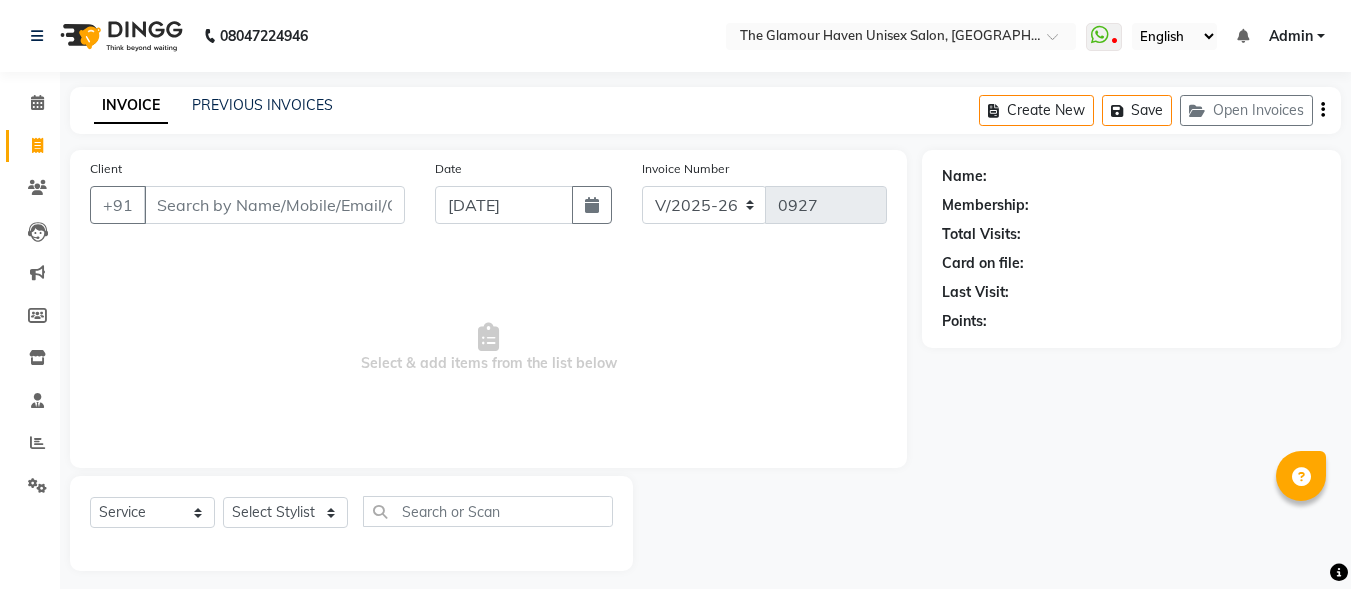 select on "7124" 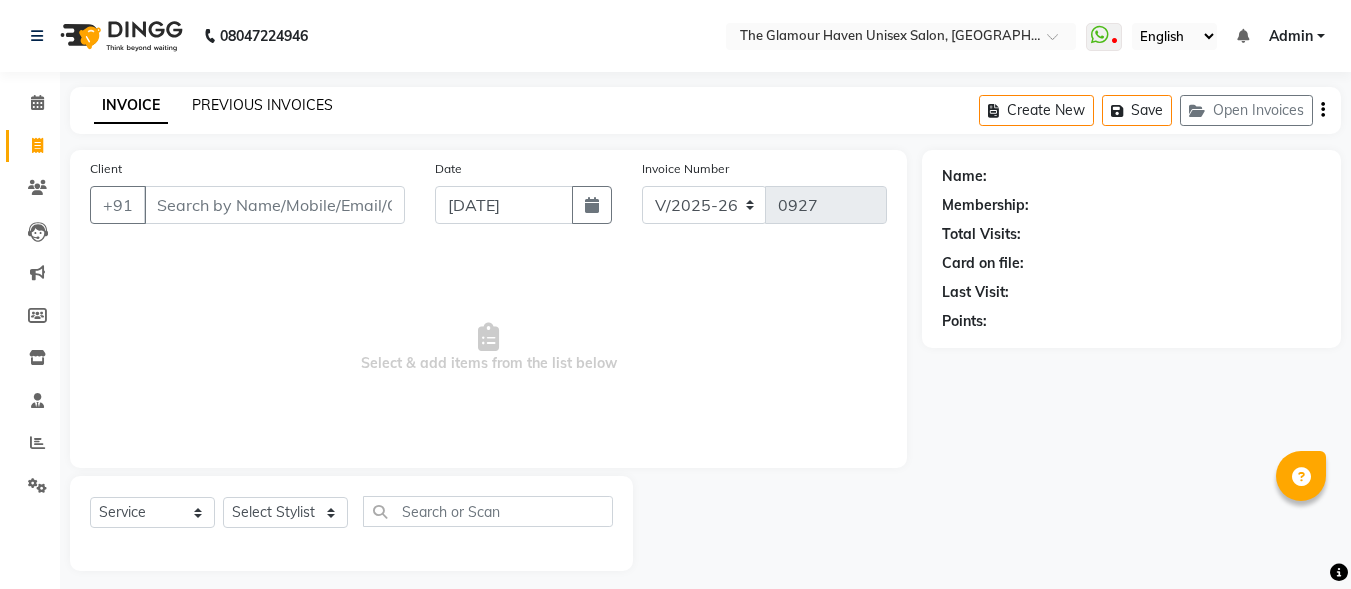 scroll, scrollTop: 0, scrollLeft: 0, axis: both 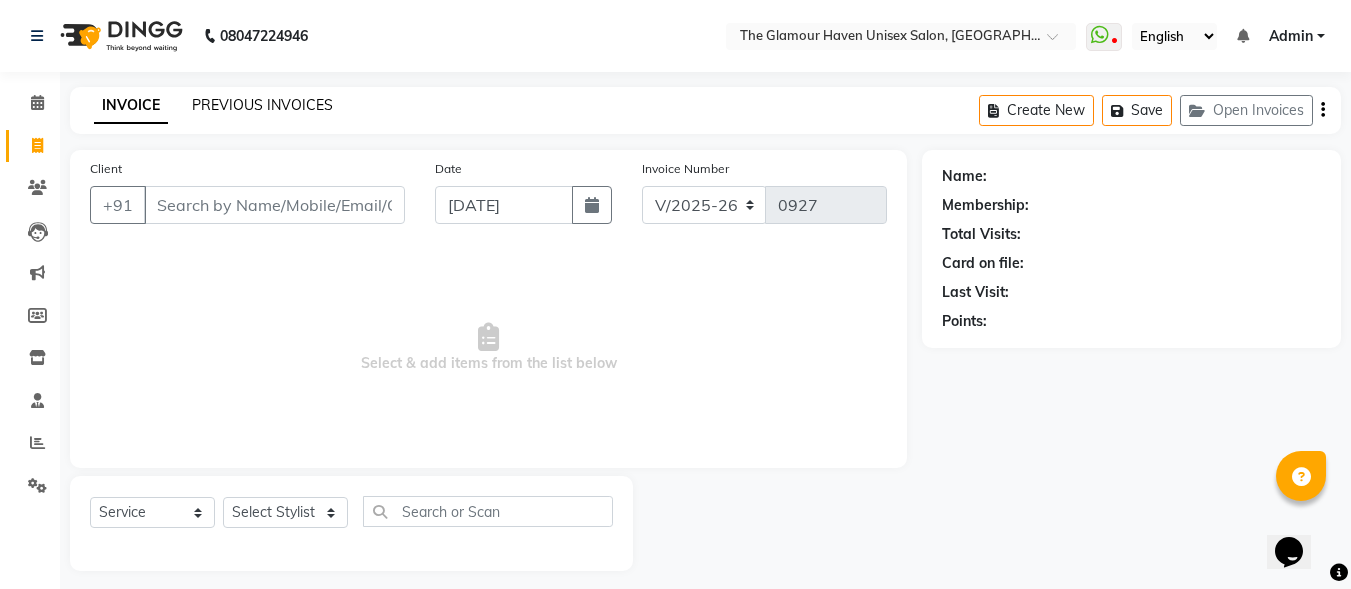click on "PREVIOUS INVOICES" 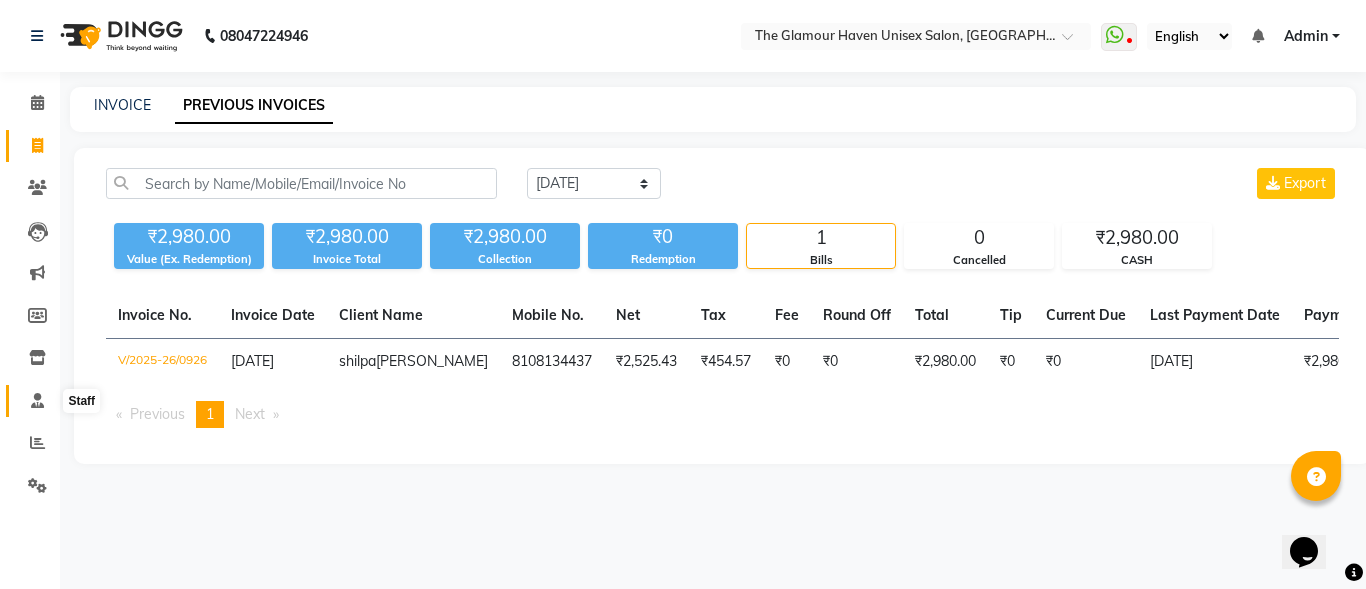 click 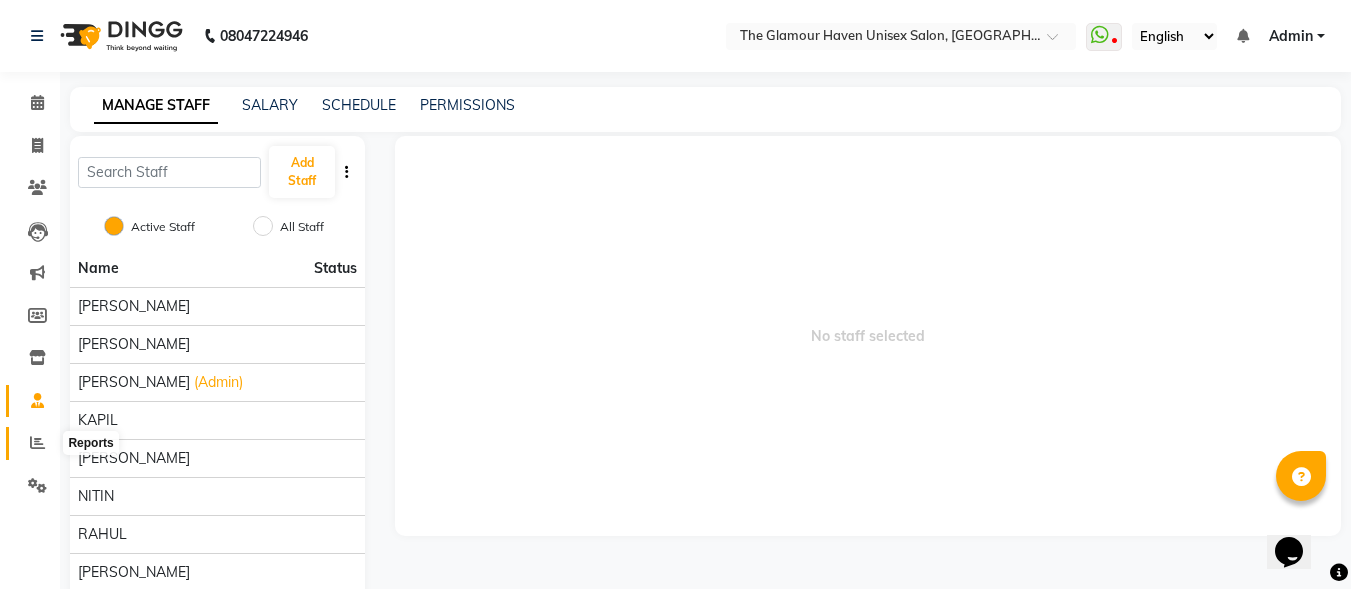 click 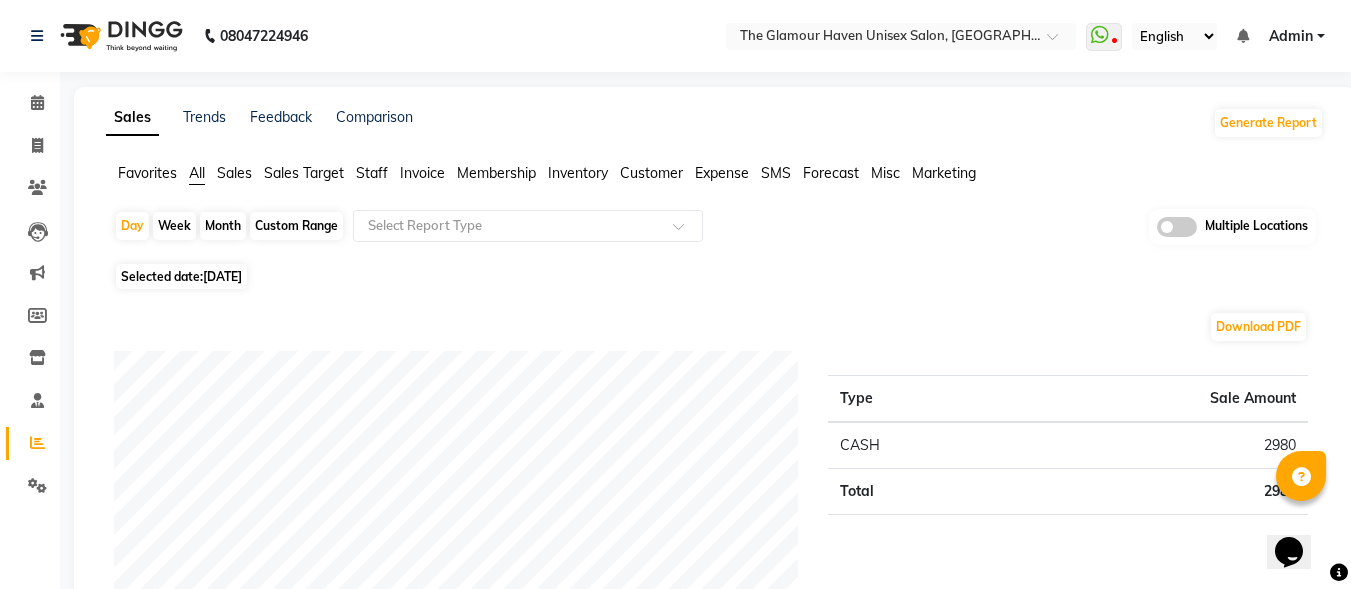 click on "Week" 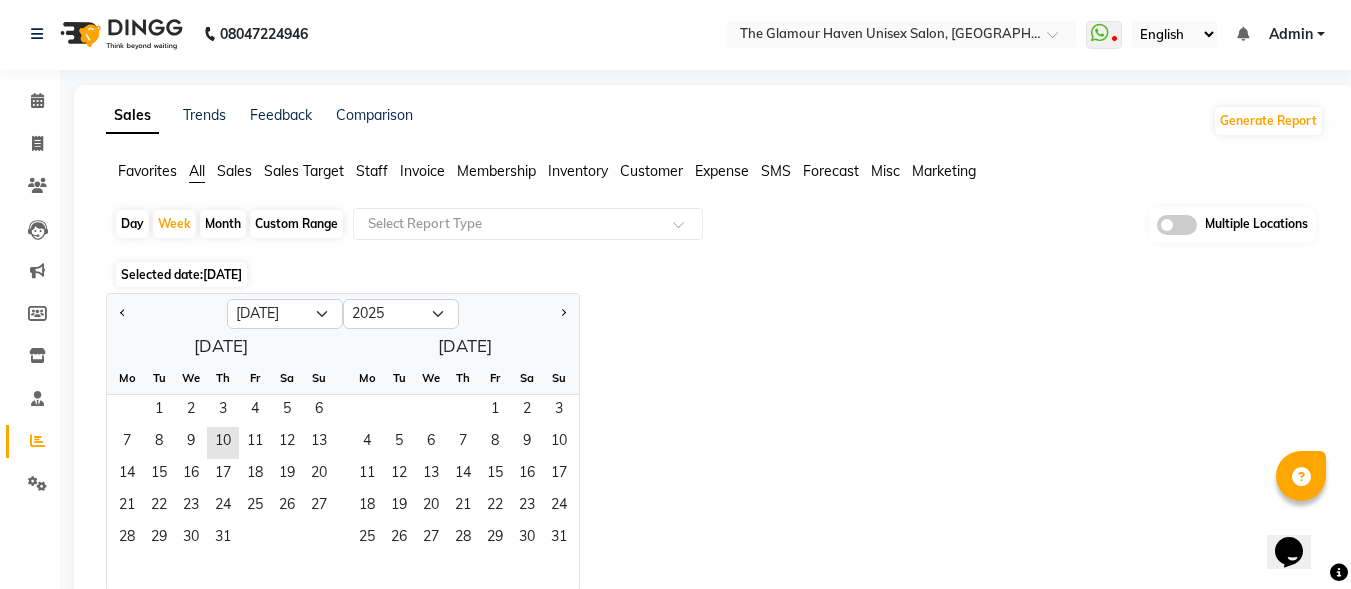 scroll, scrollTop: 0, scrollLeft: 0, axis: both 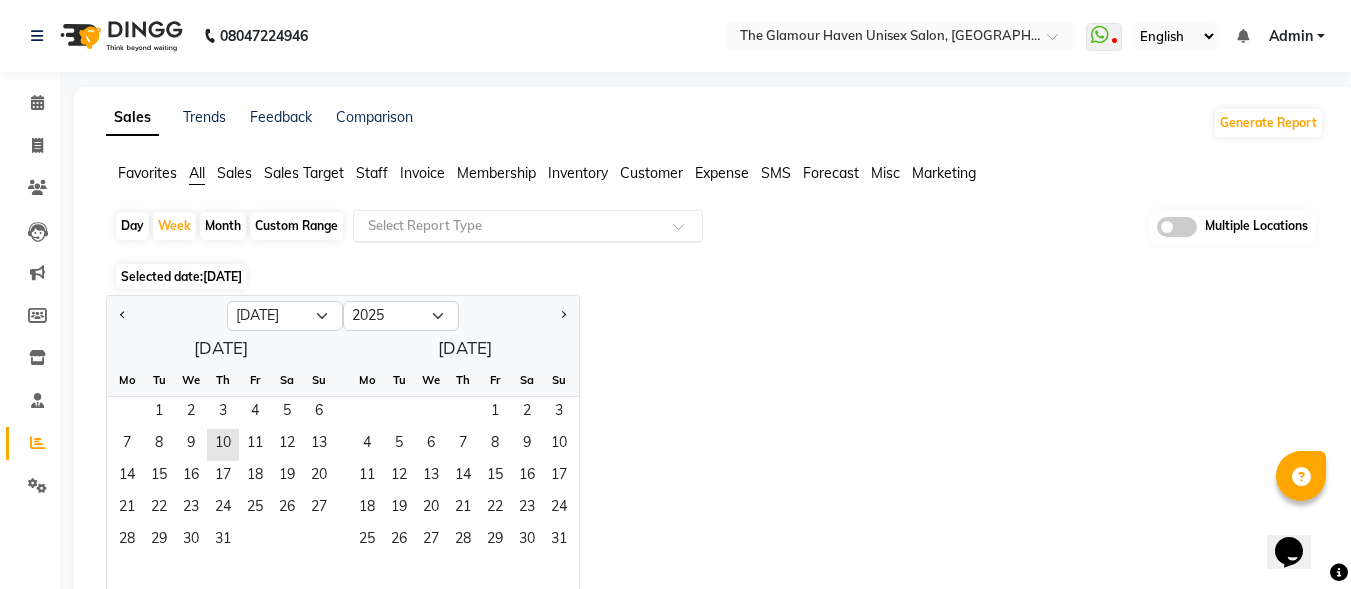 click 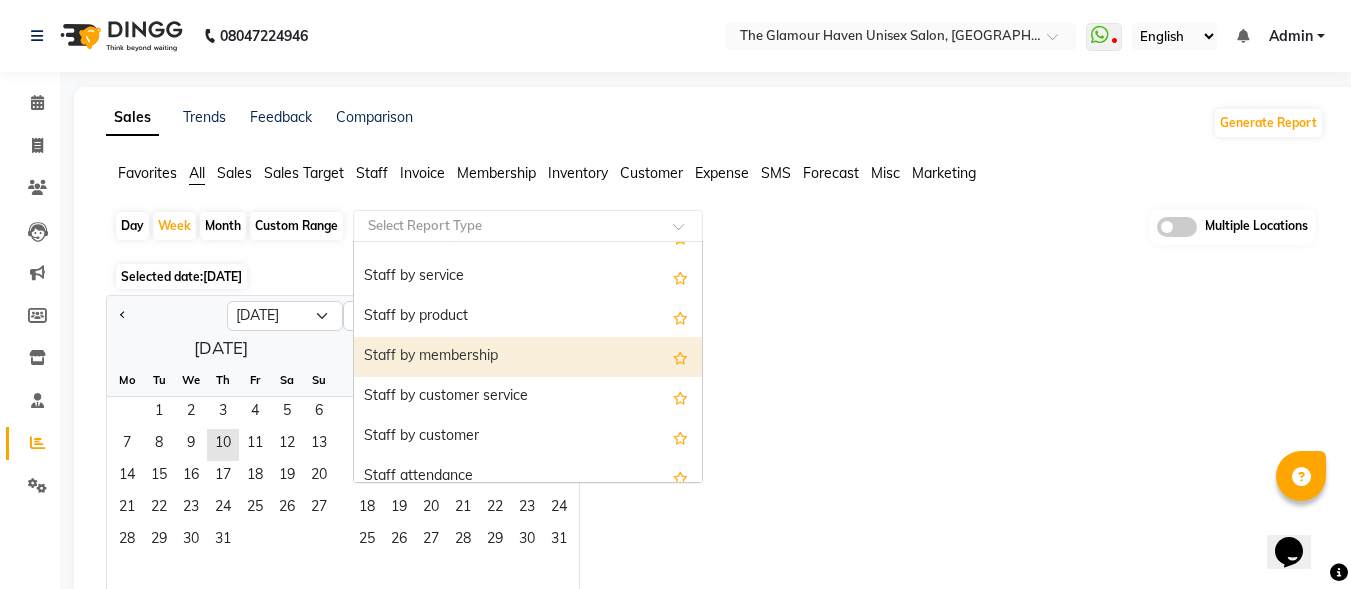 scroll, scrollTop: 700, scrollLeft: 0, axis: vertical 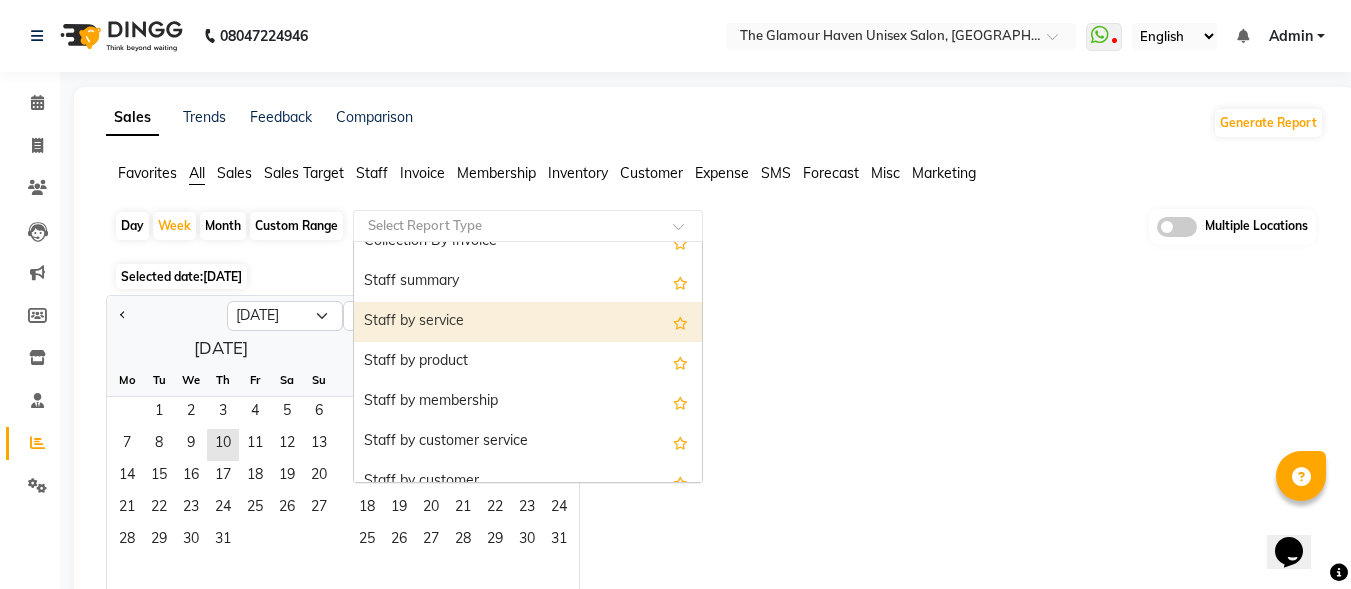 click on "Staff by service" at bounding box center (528, 322) 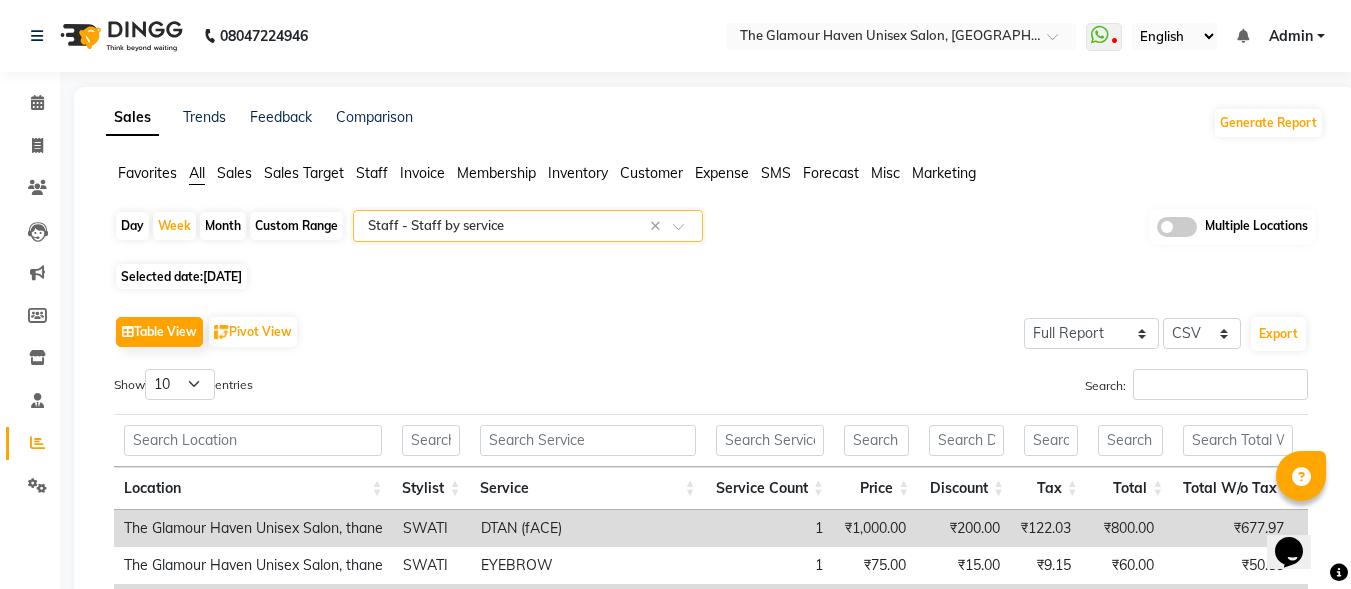 click on "Month" 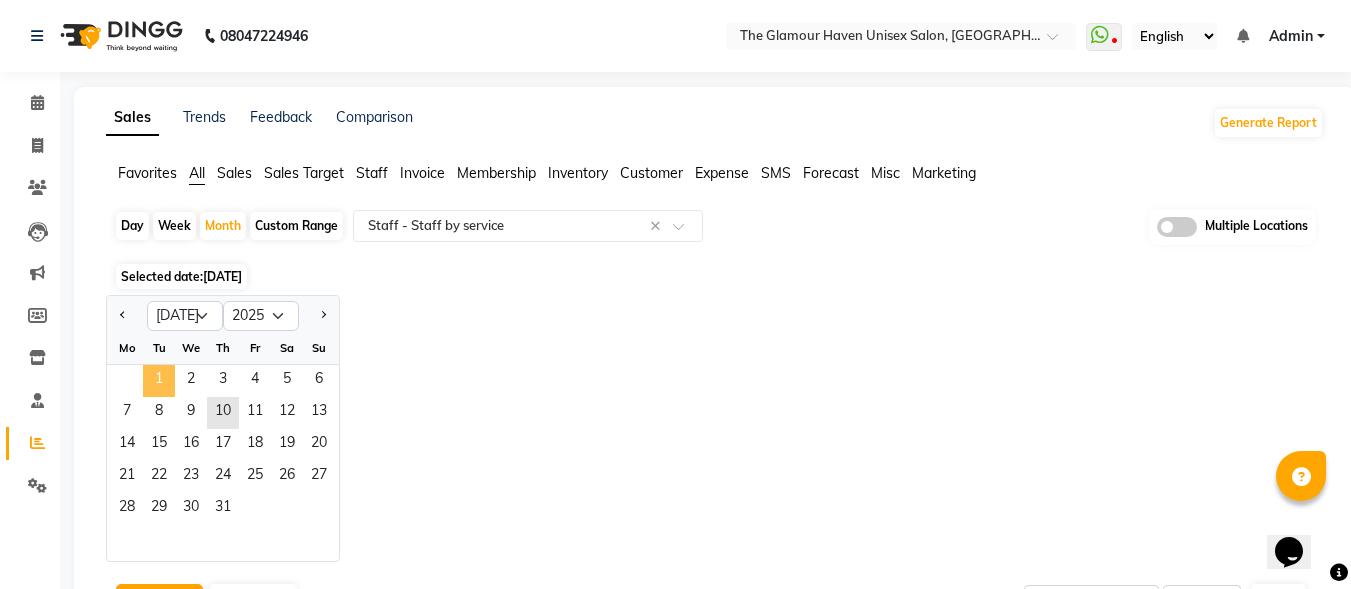 click on "1" 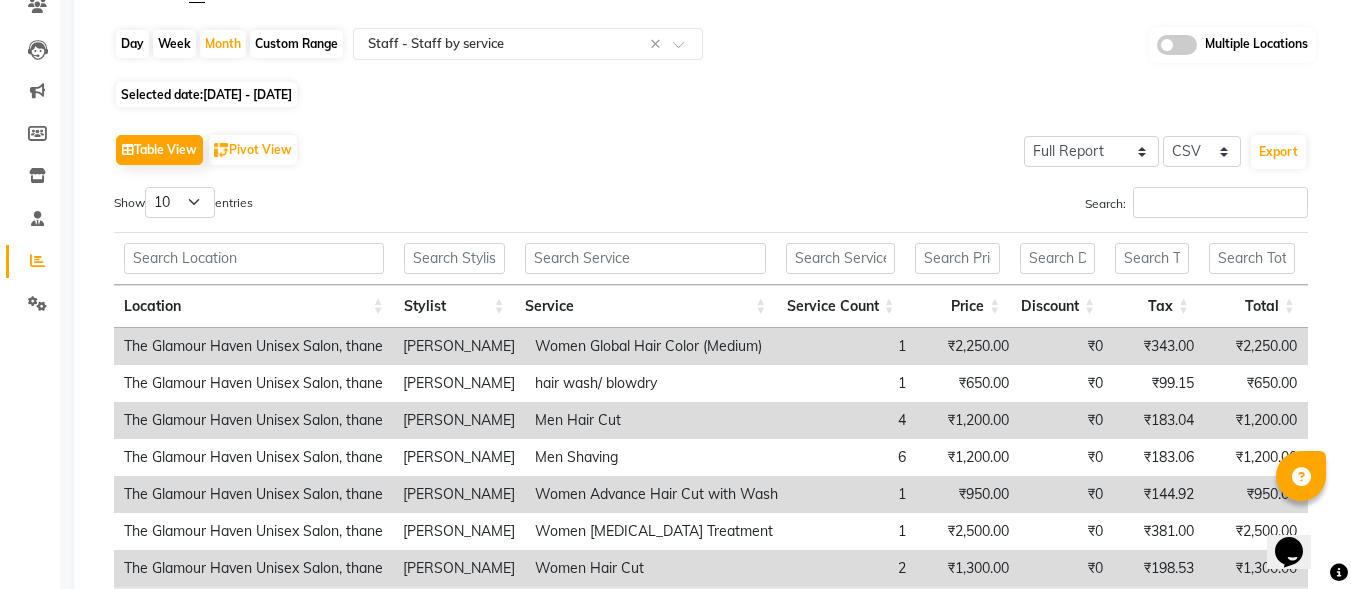 scroll, scrollTop: 172, scrollLeft: 0, axis: vertical 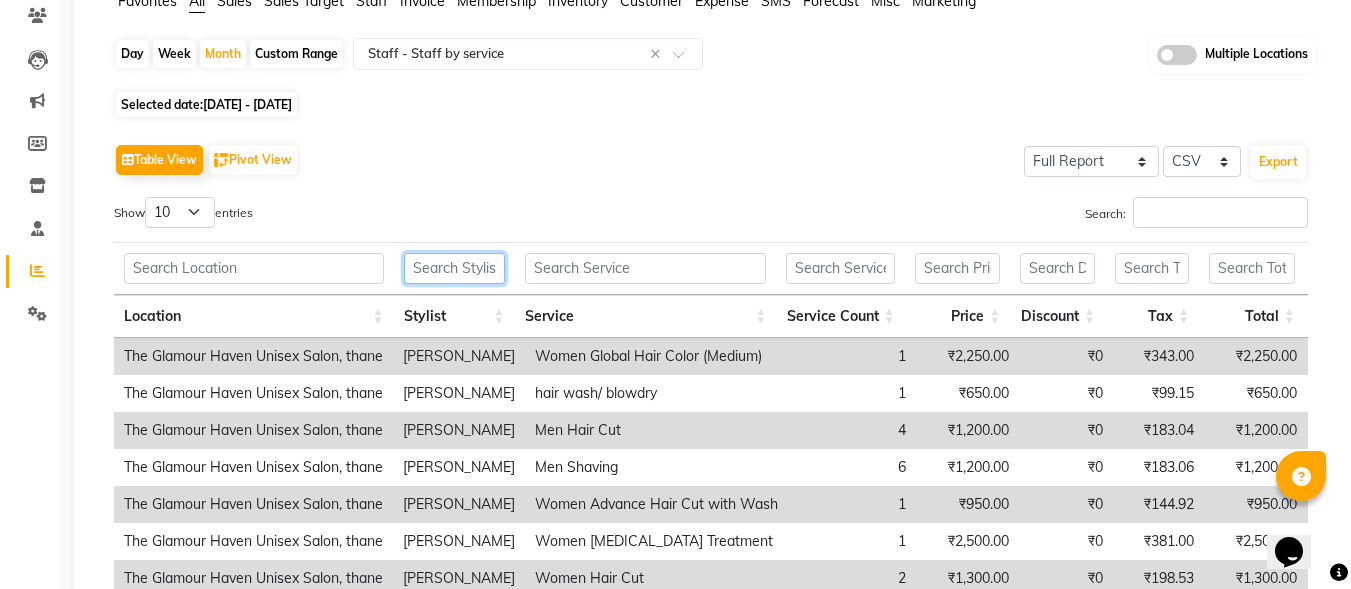 click at bounding box center (454, 268) 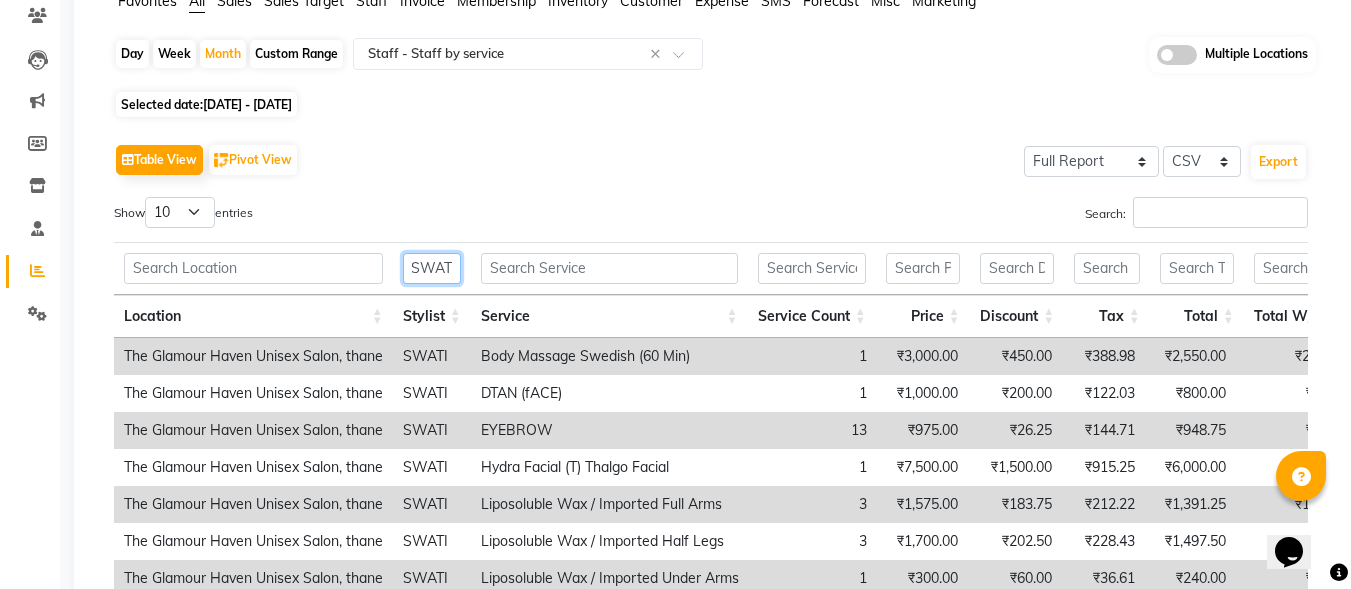 scroll, scrollTop: 0, scrollLeft: 4, axis: horizontal 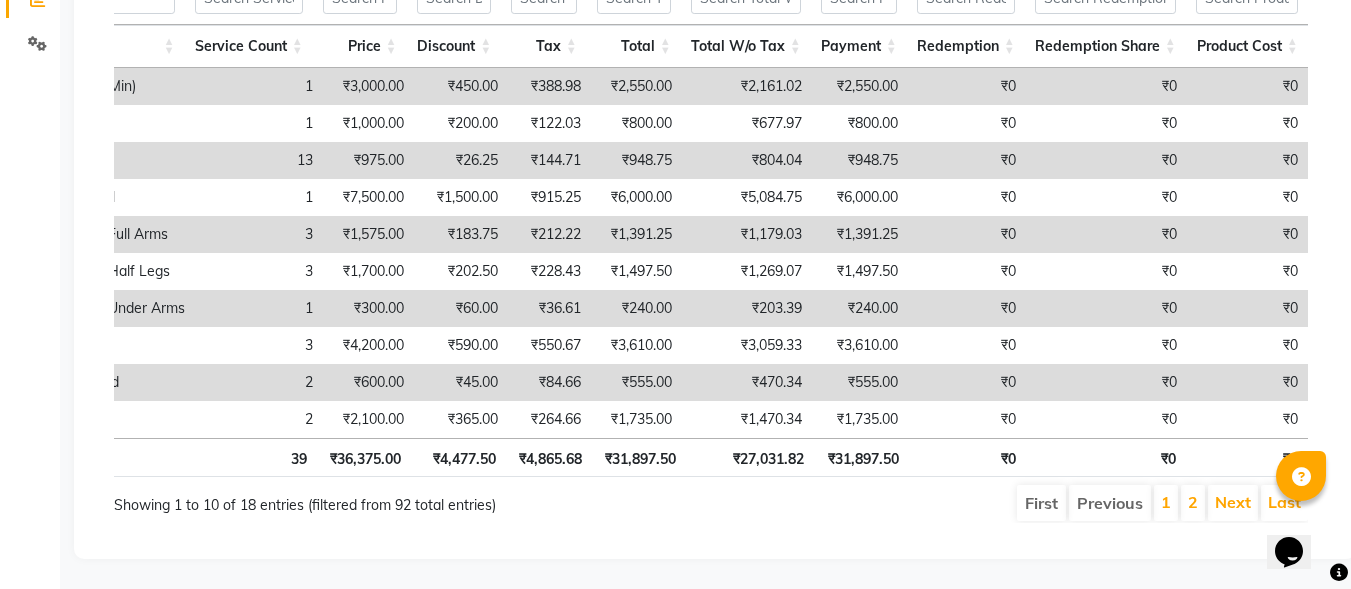 type on "SWATI" 